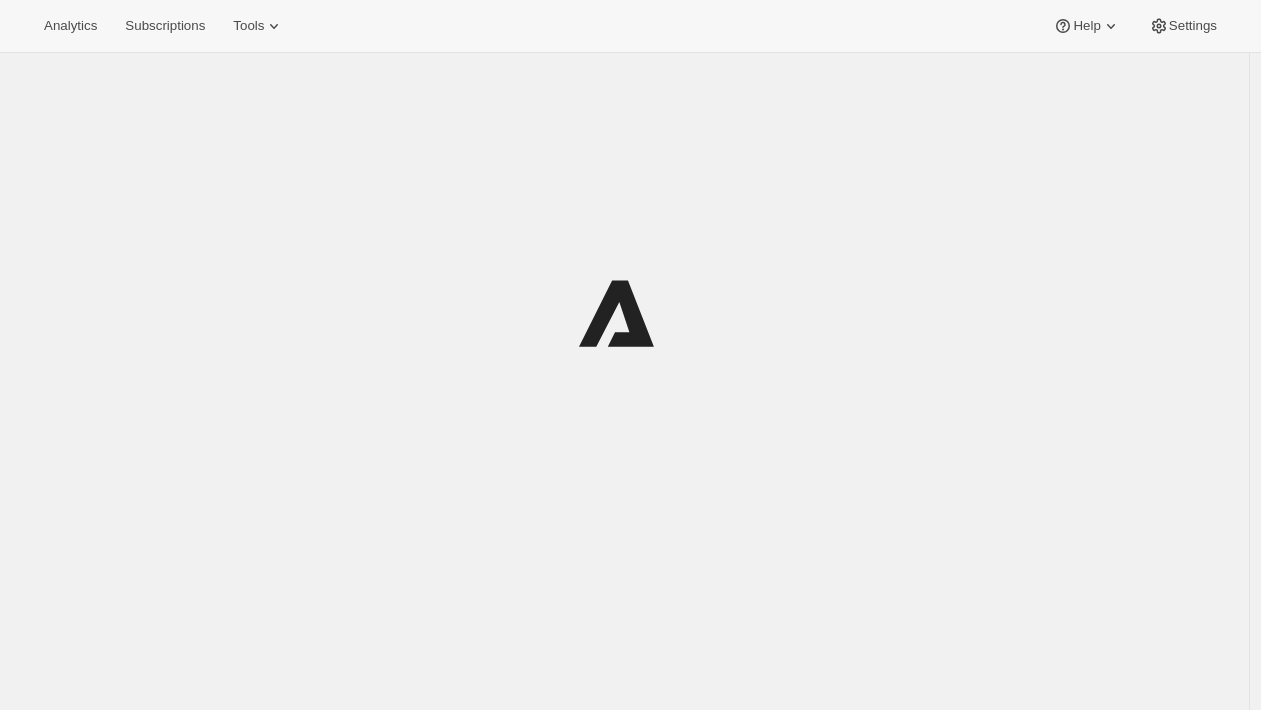 scroll, scrollTop: 0, scrollLeft: 0, axis: both 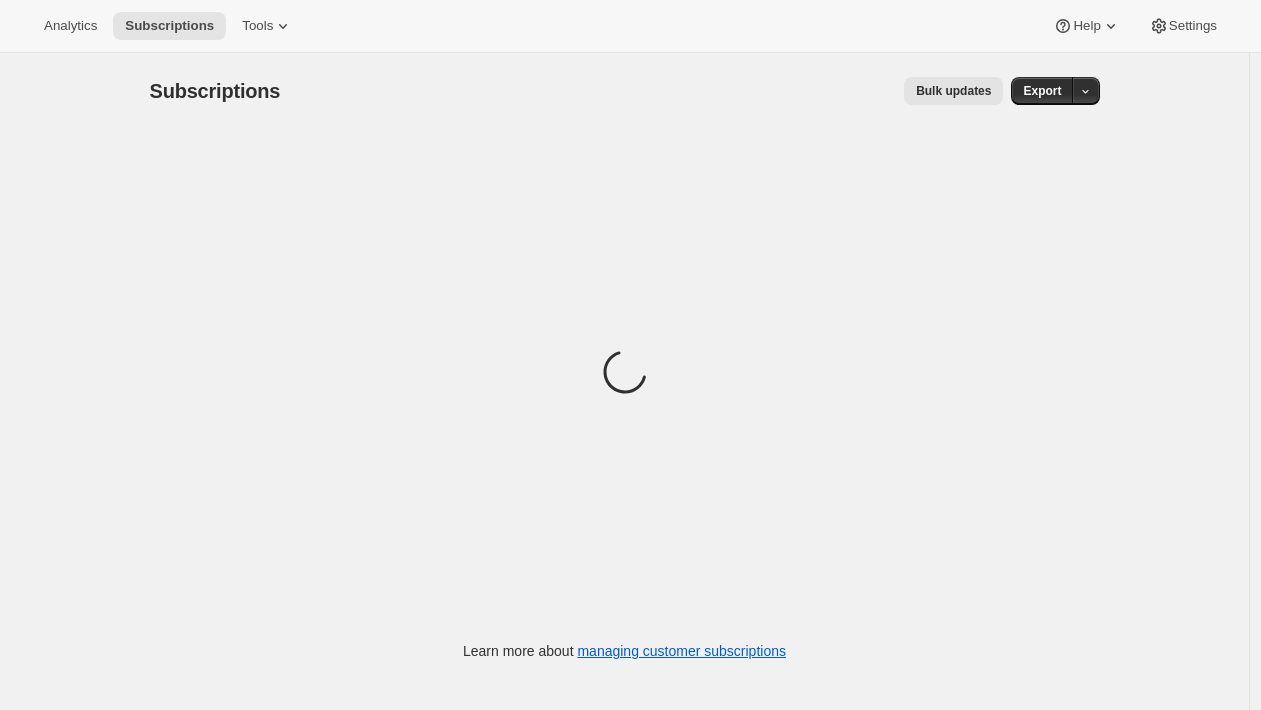 click on "Analytics Subscriptions Tools Help Settings" at bounding box center [630, 26] 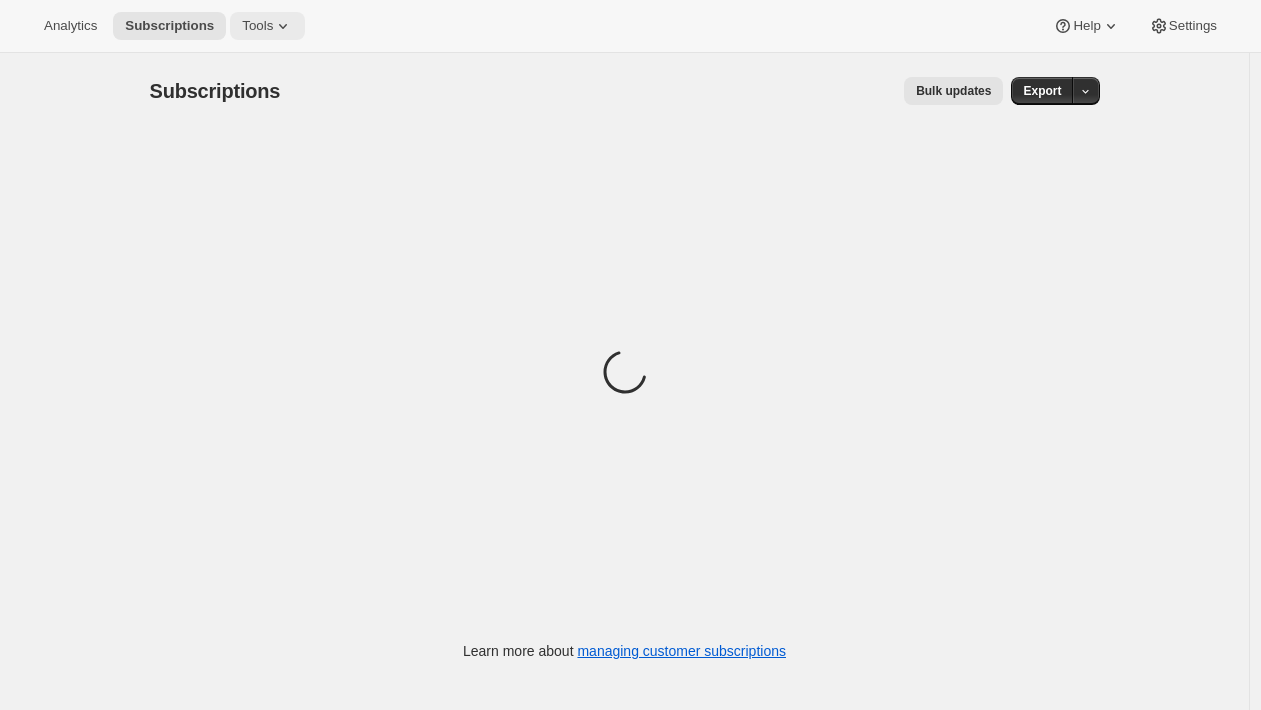 click 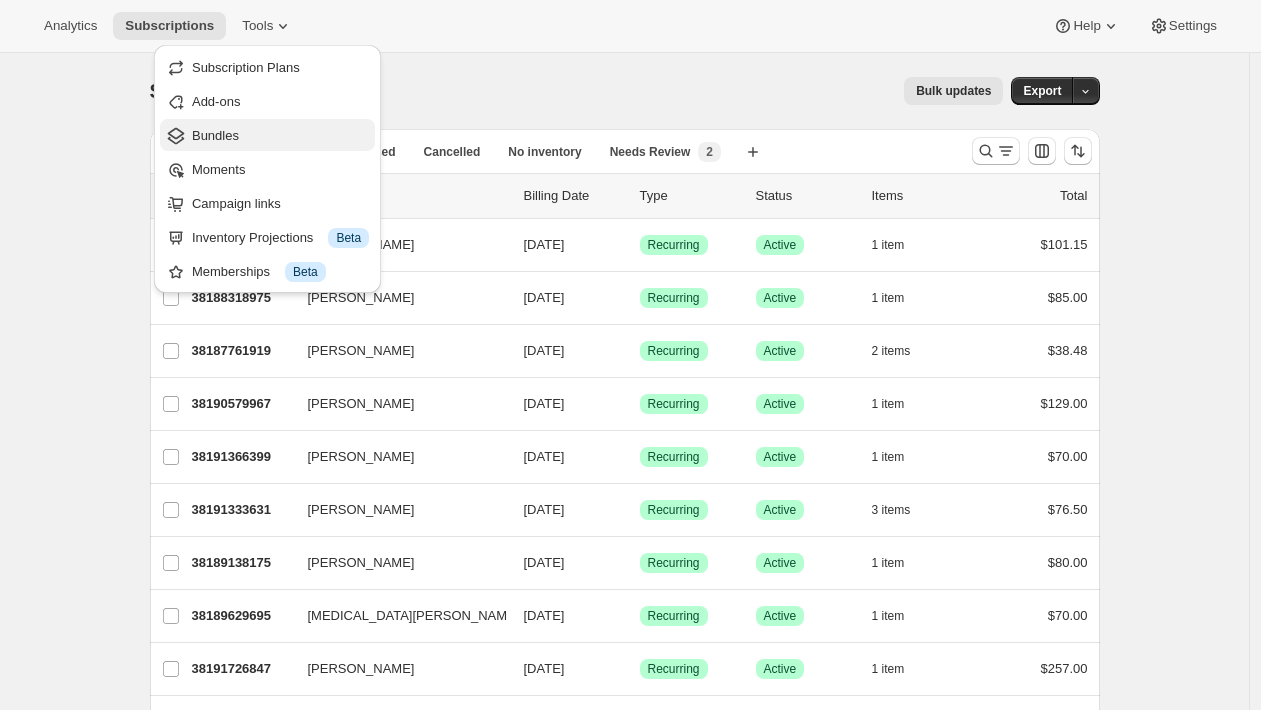 click on "Bundles" at bounding box center (280, 136) 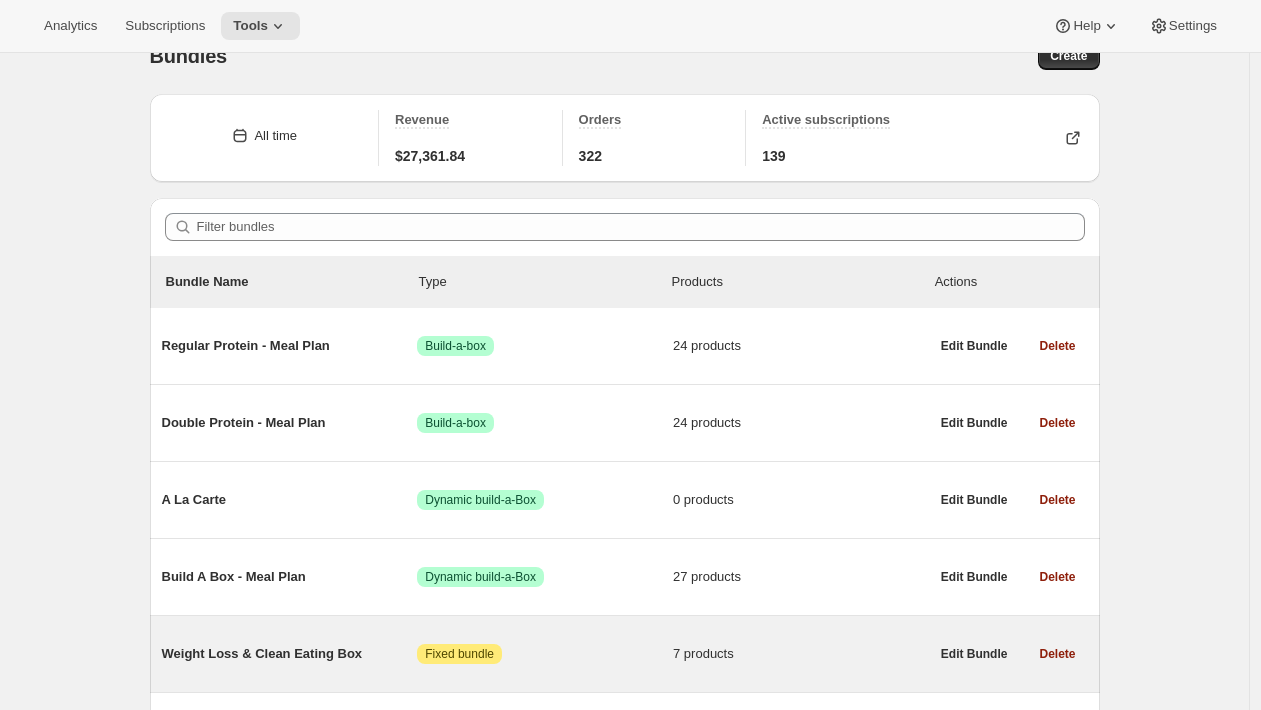 scroll, scrollTop: 39, scrollLeft: 0, axis: vertical 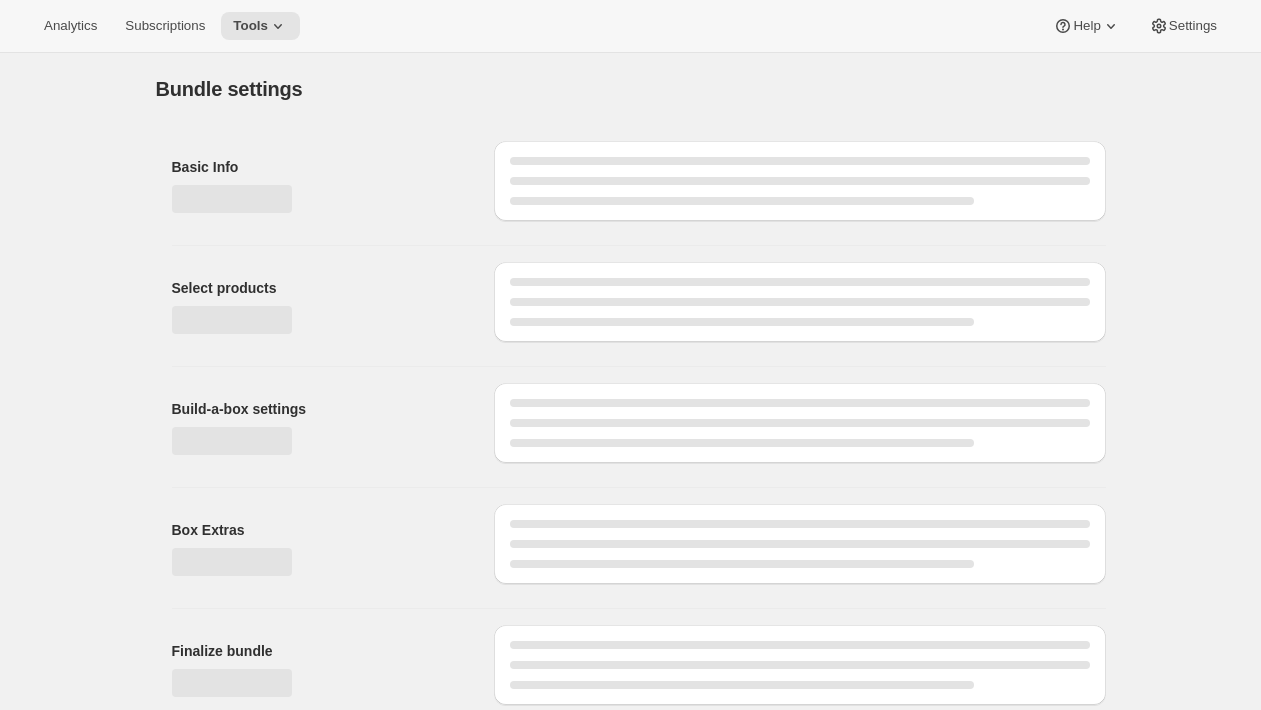 type on "Regular Protein - Meal Plan" 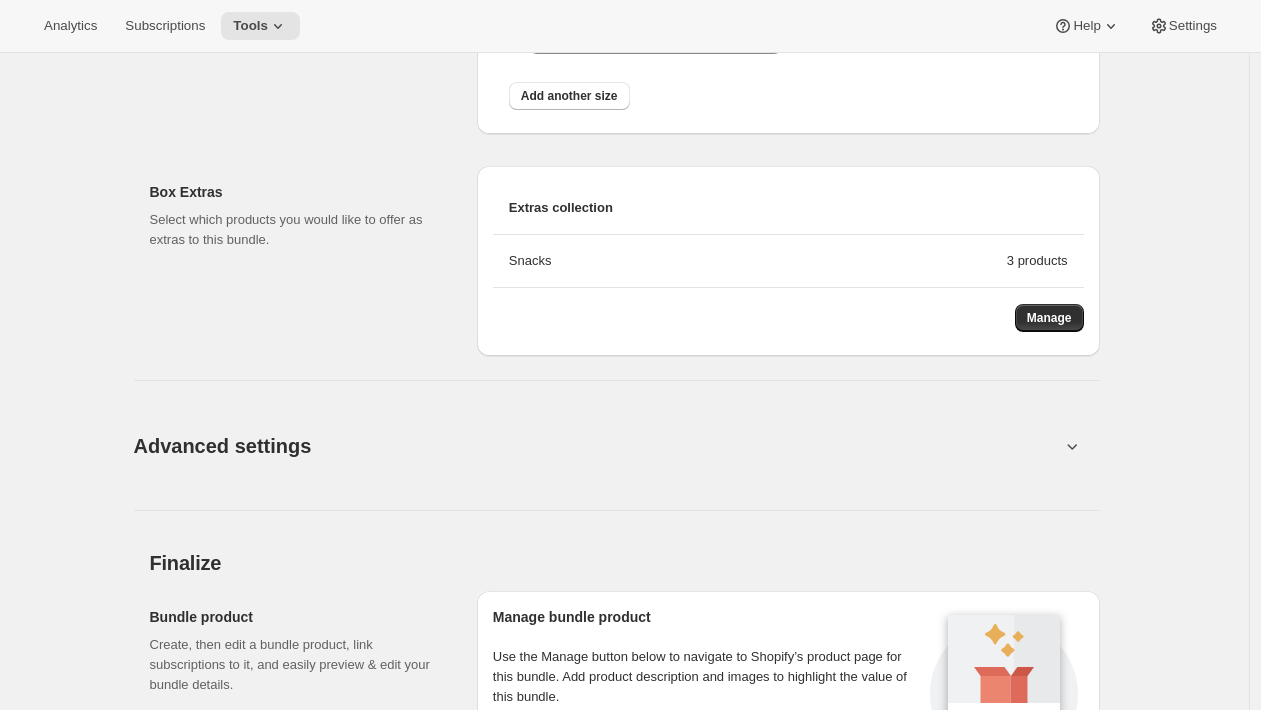 scroll, scrollTop: 4475, scrollLeft: 0, axis: vertical 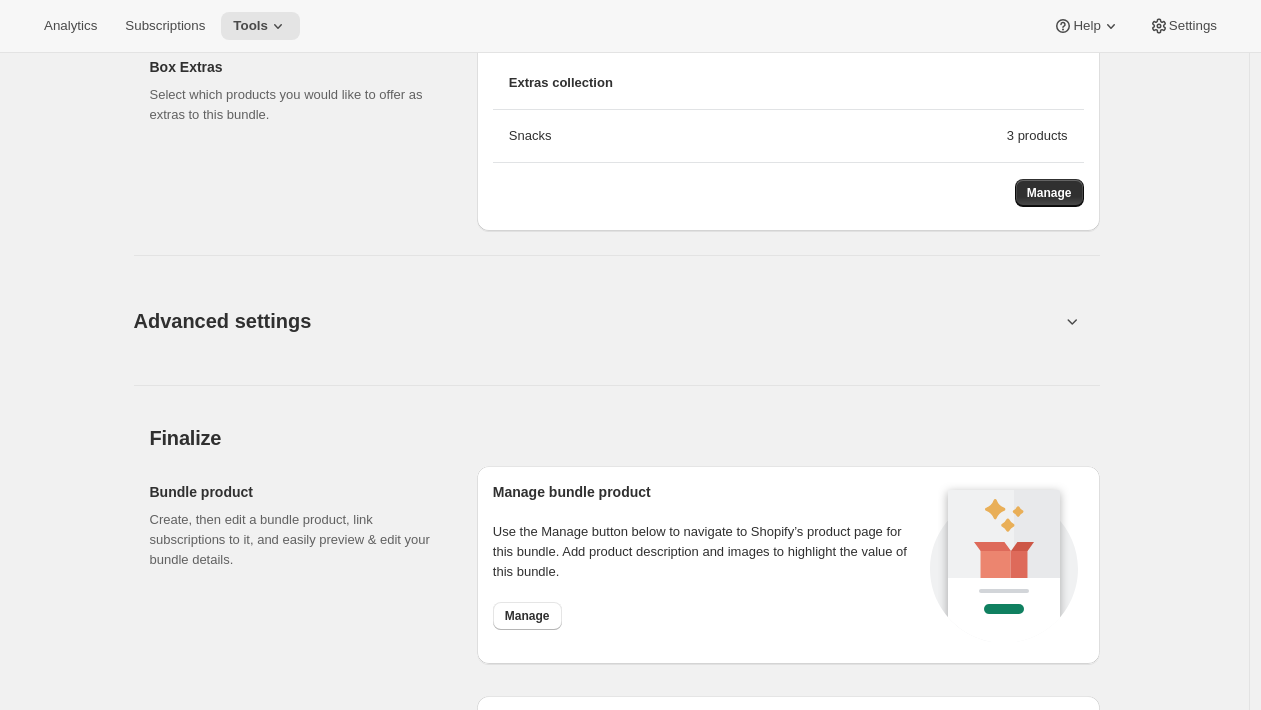 click on "Advanced settings" at bounding box center (597, 320) 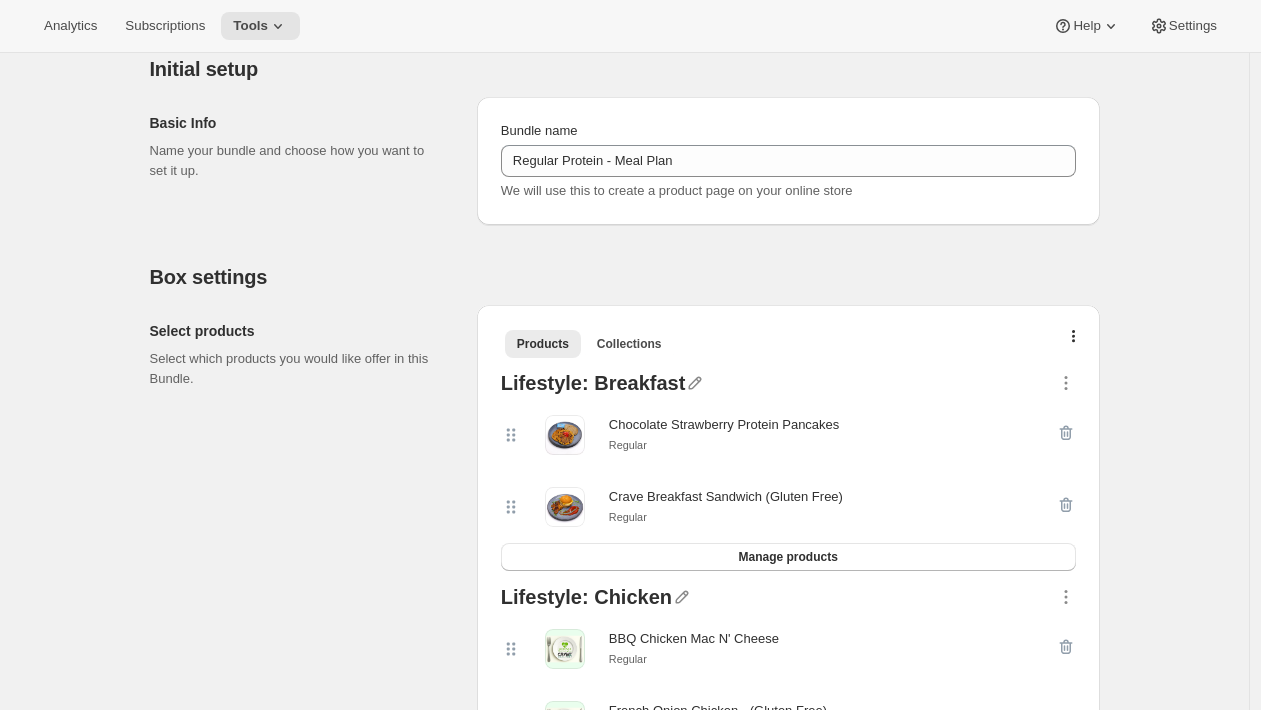 scroll, scrollTop: 185, scrollLeft: 0, axis: vertical 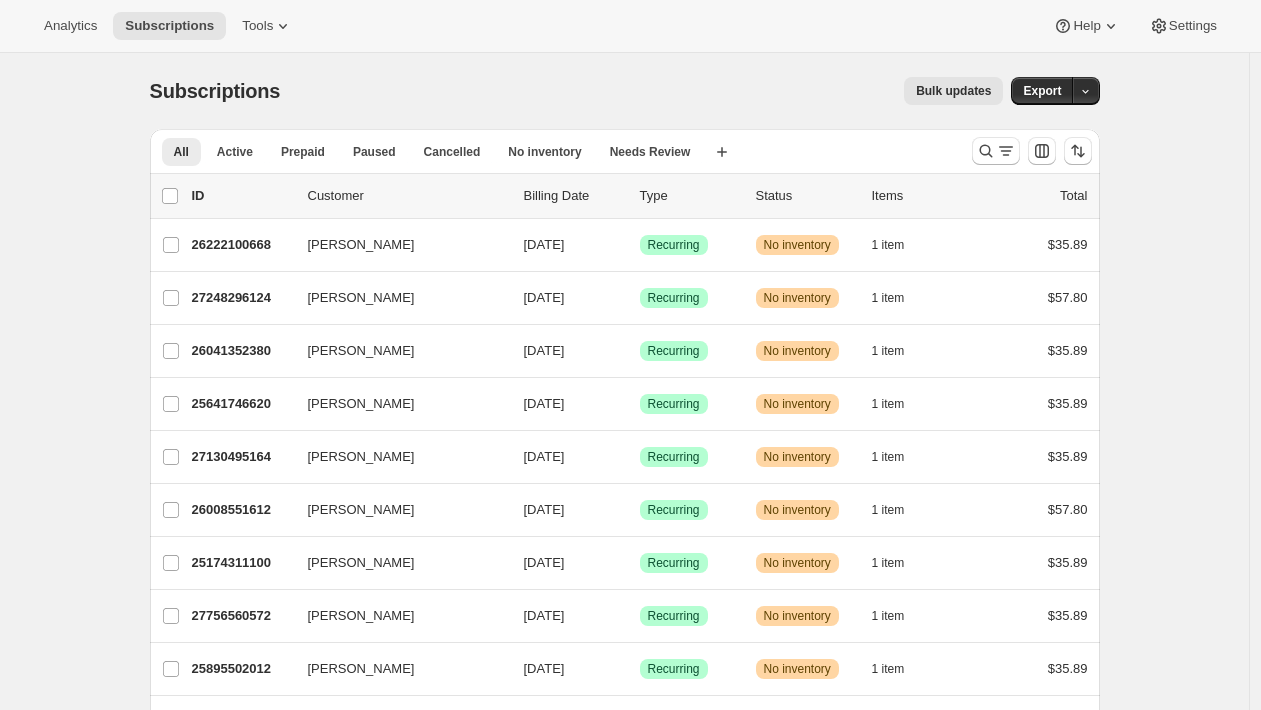 click on "Bulk updates" at bounding box center [653, 91] 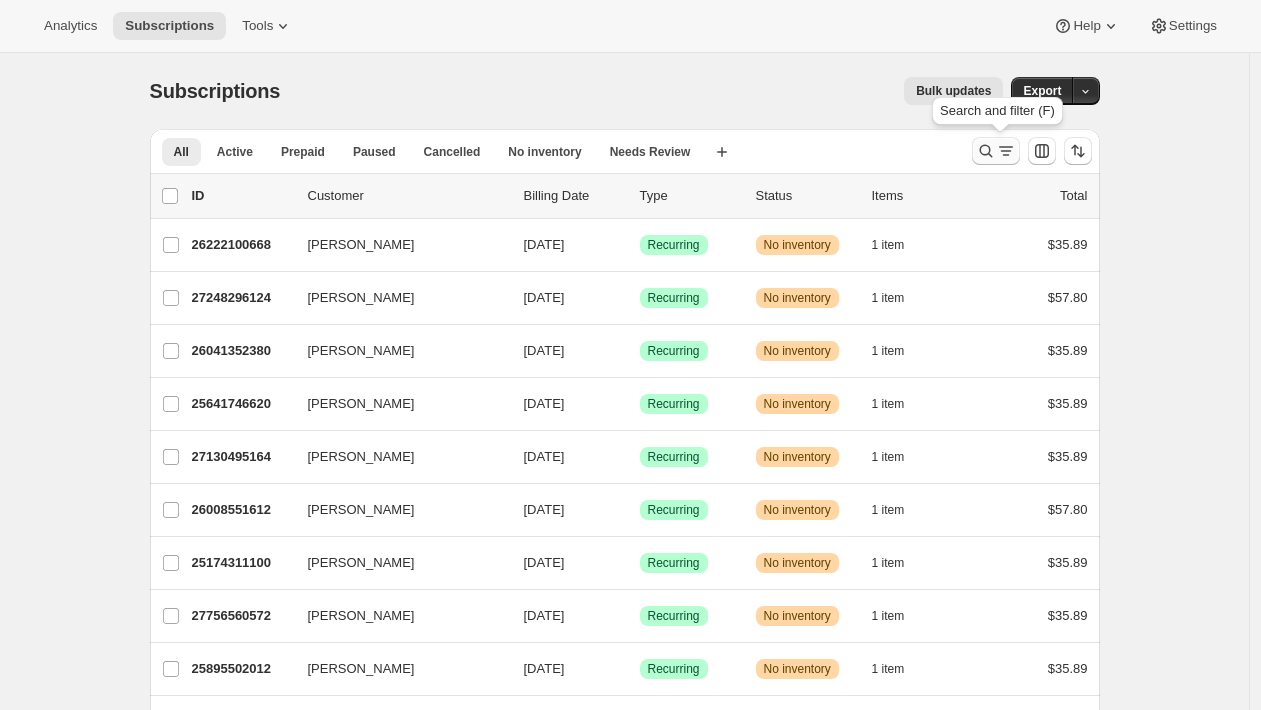 click 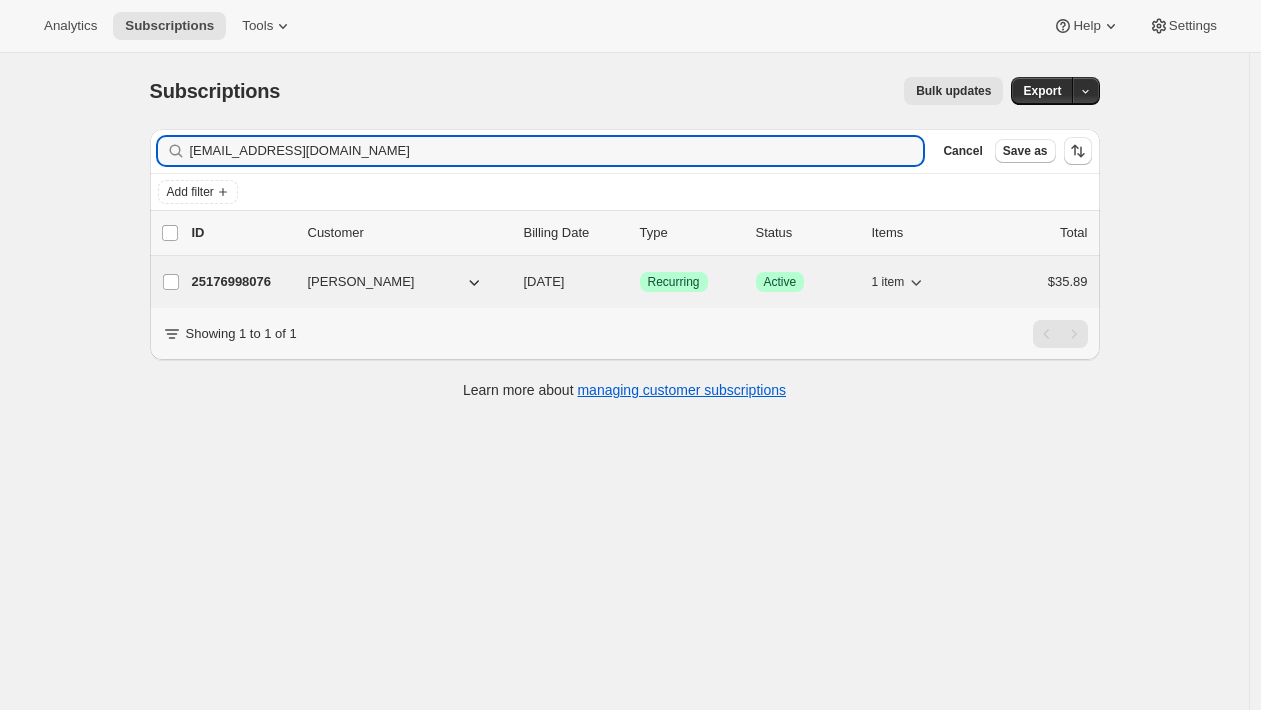 type on "vpneill@gmail.com" 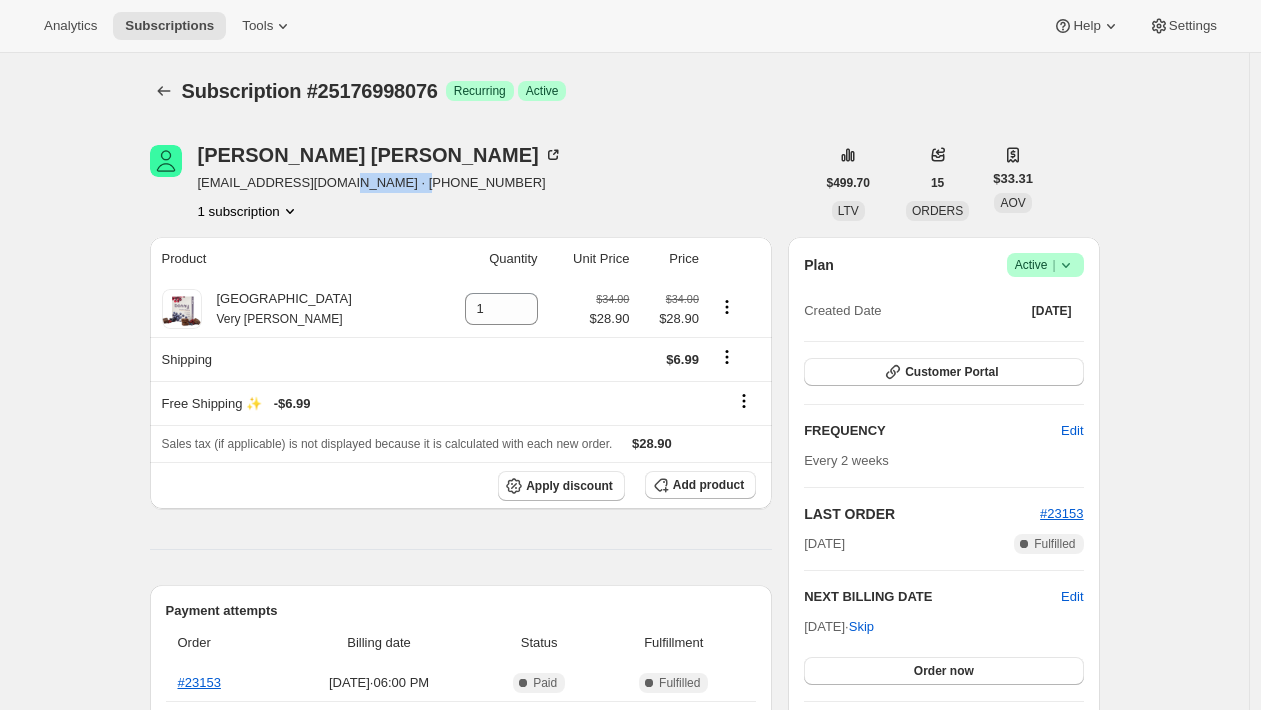 copy on "16622361667" 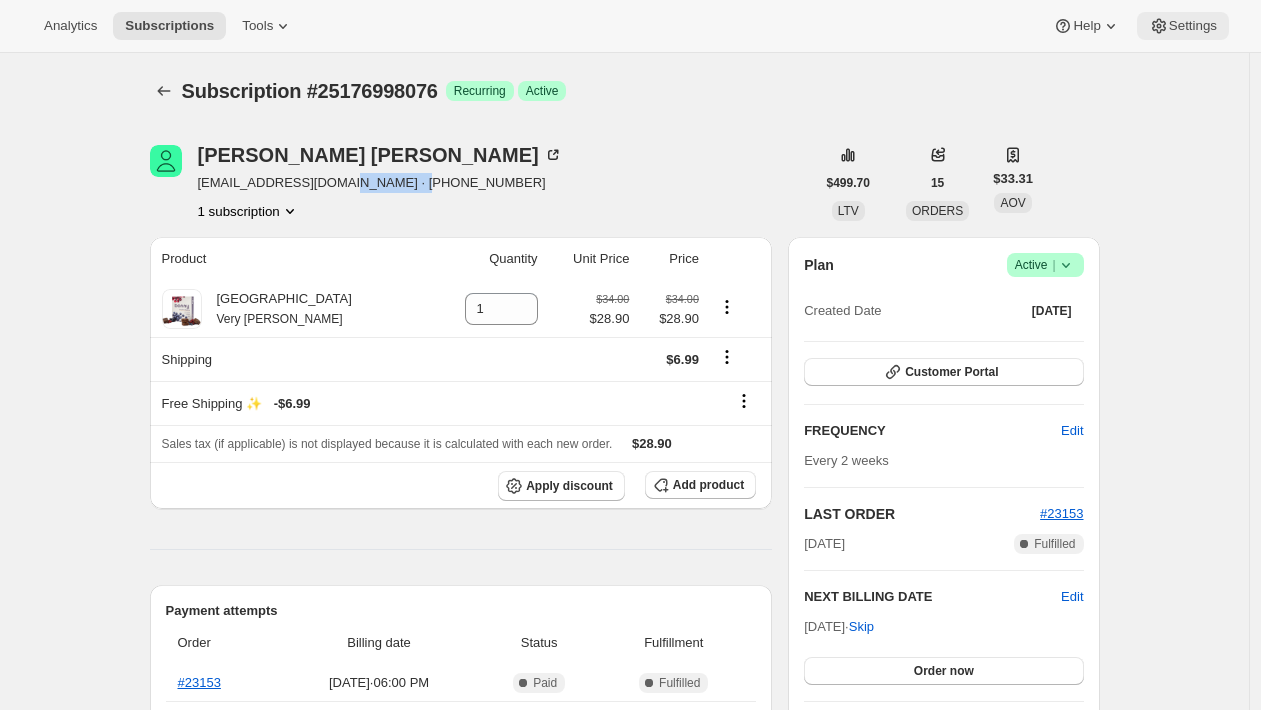 click on "Settings" at bounding box center [1193, 26] 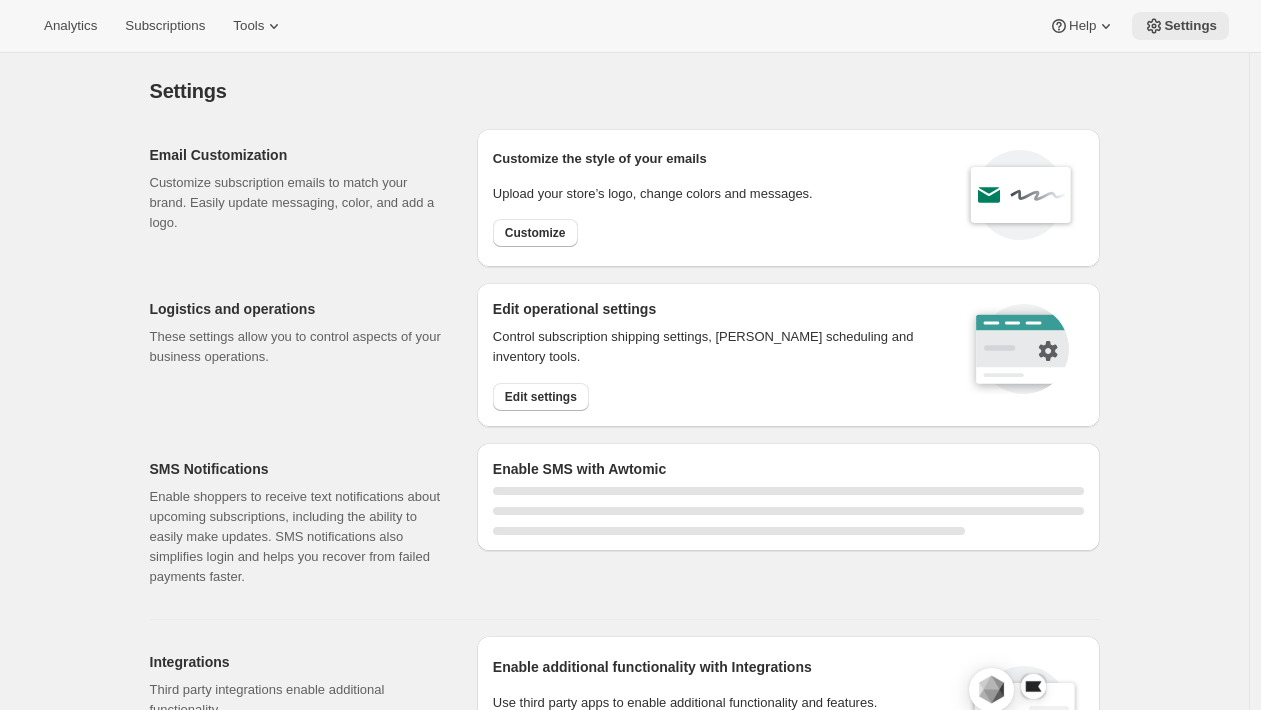 select on "22:00" 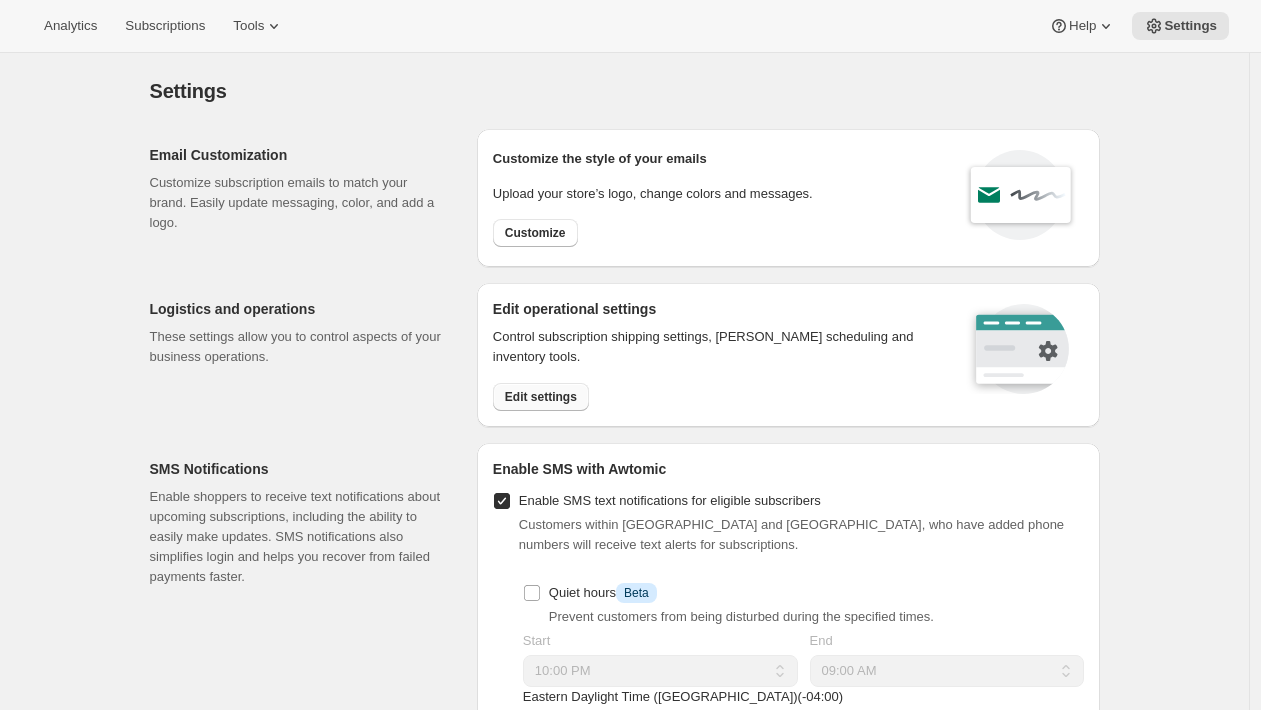 click on "Edit settings" at bounding box center [541, 397] 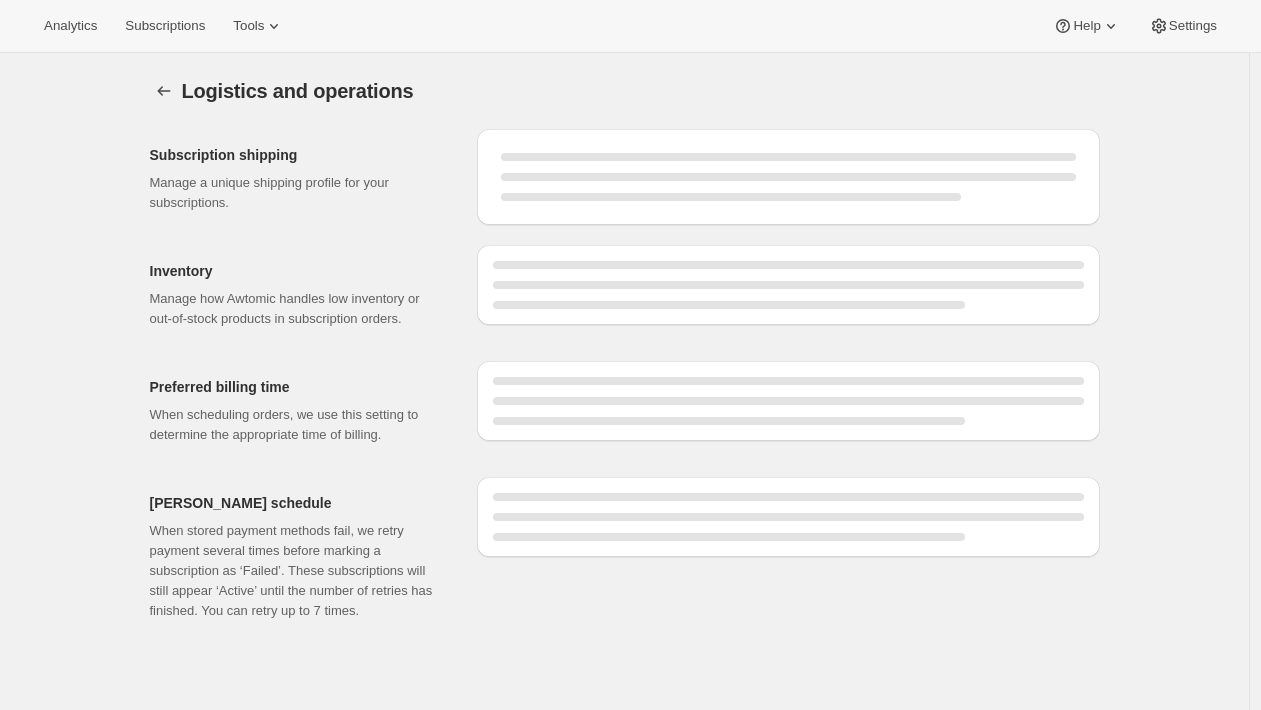 select on "DAY" 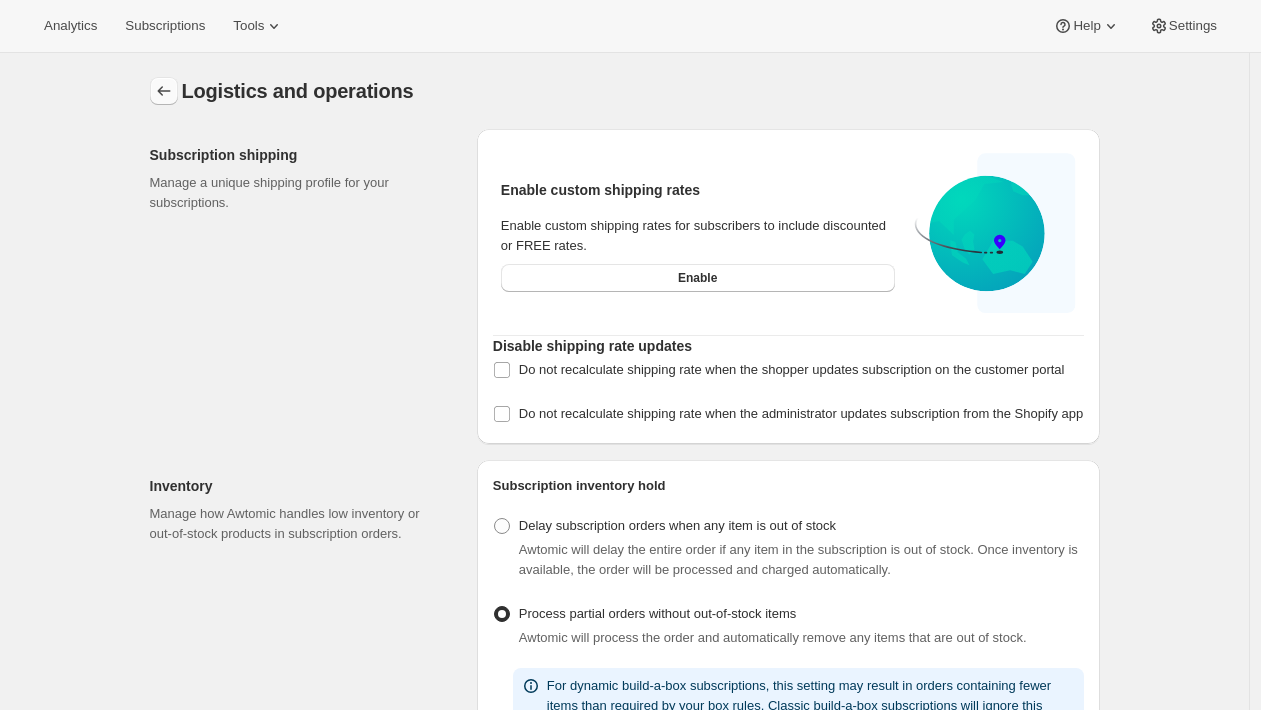 click at bounding box center (164, 91) 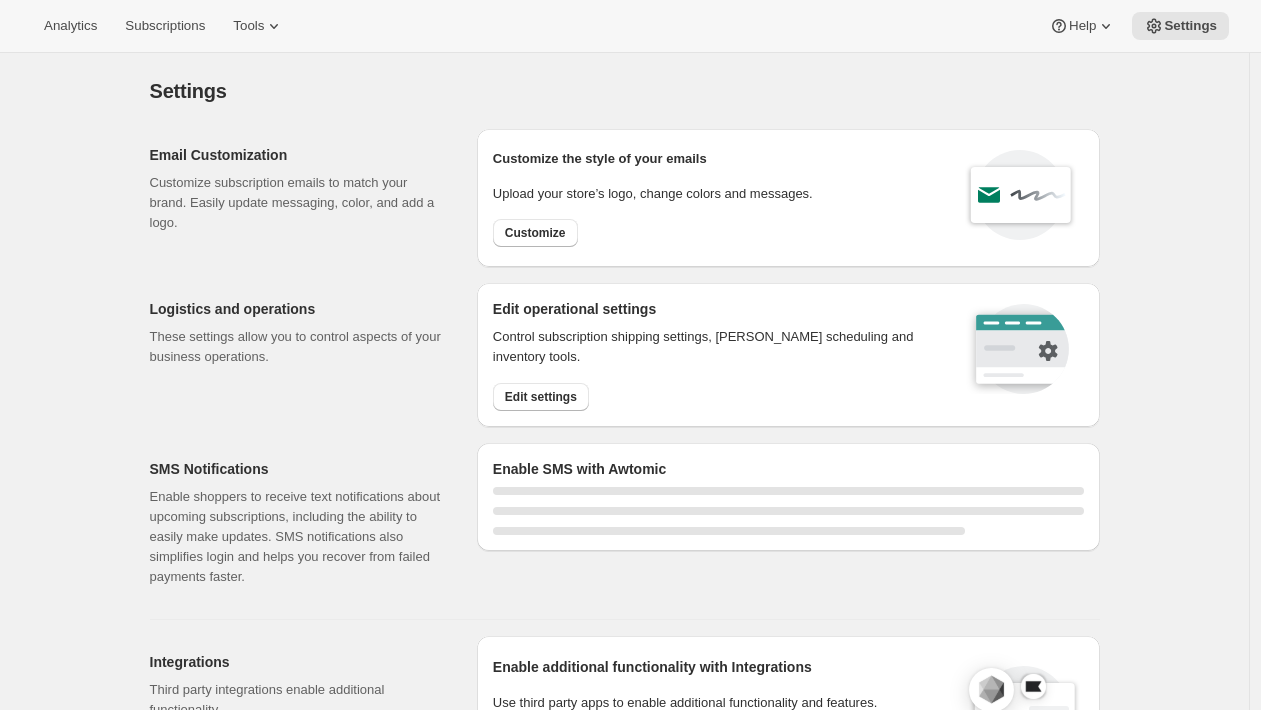 select on "22:00" 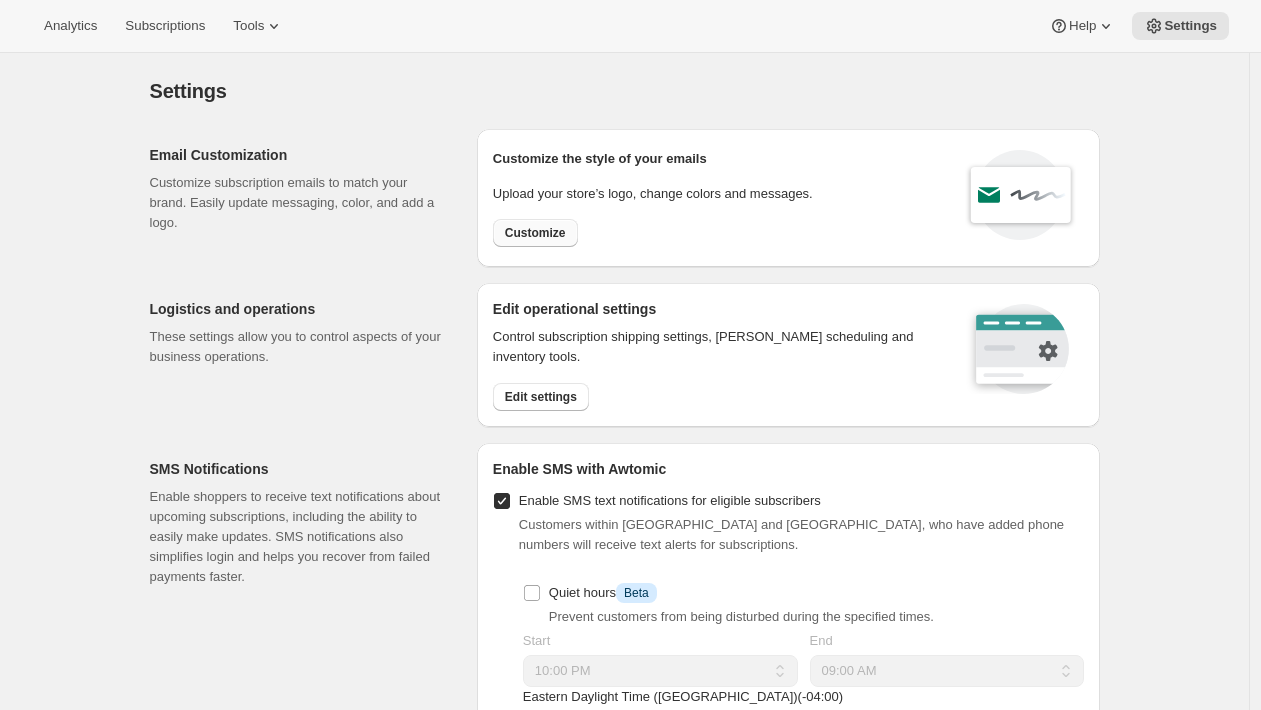 click on "Customize" at bounding box center [535, 233] 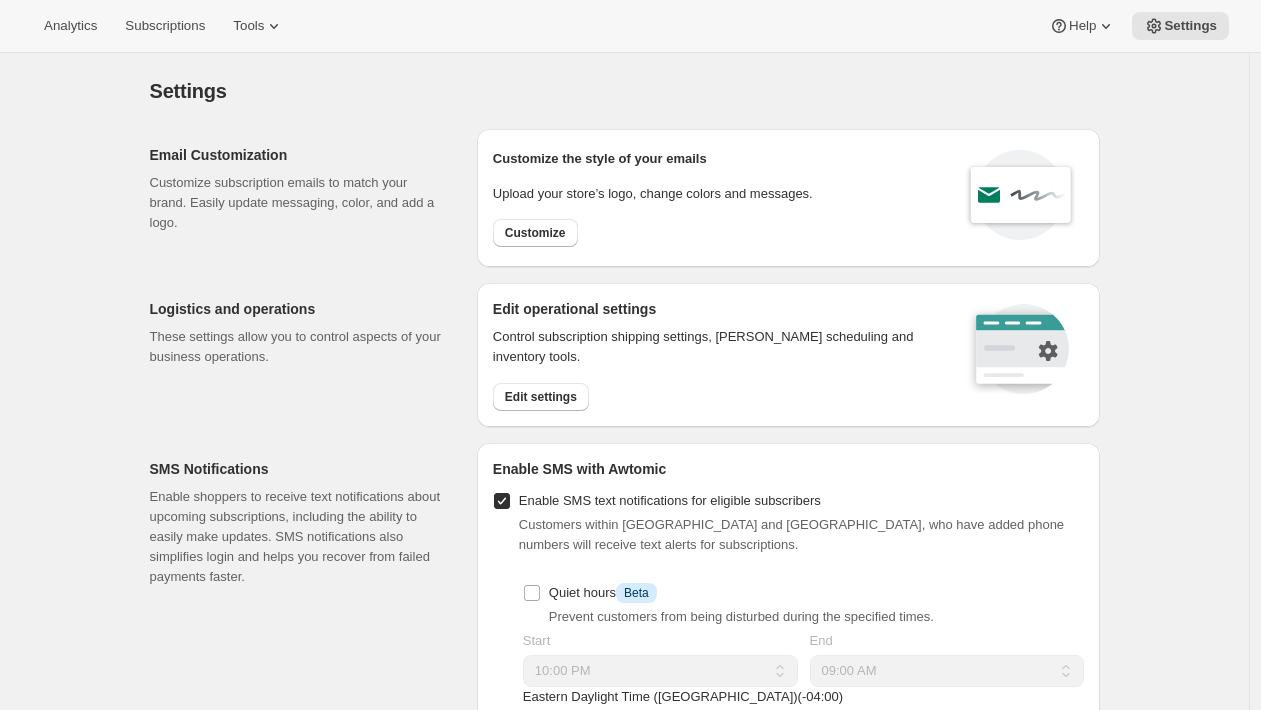 select on "subscriptionMessage" 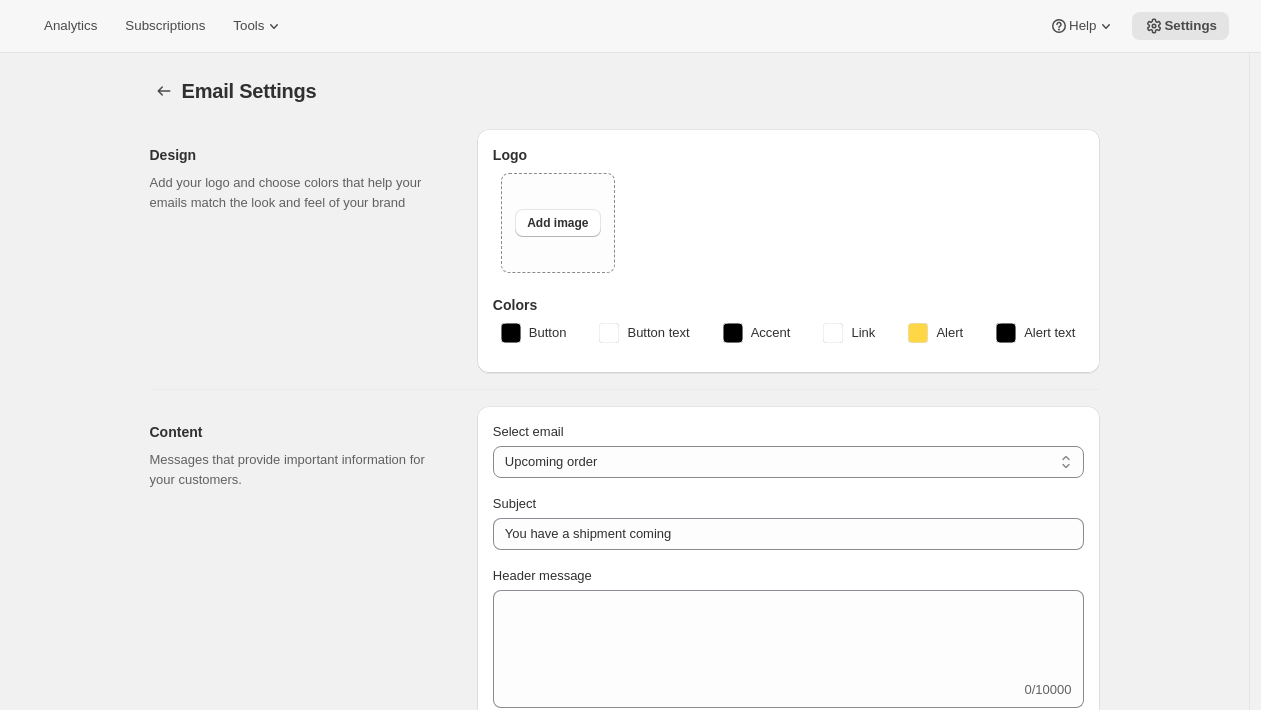 type on "⚠️ Upcoming Bonny Order!" 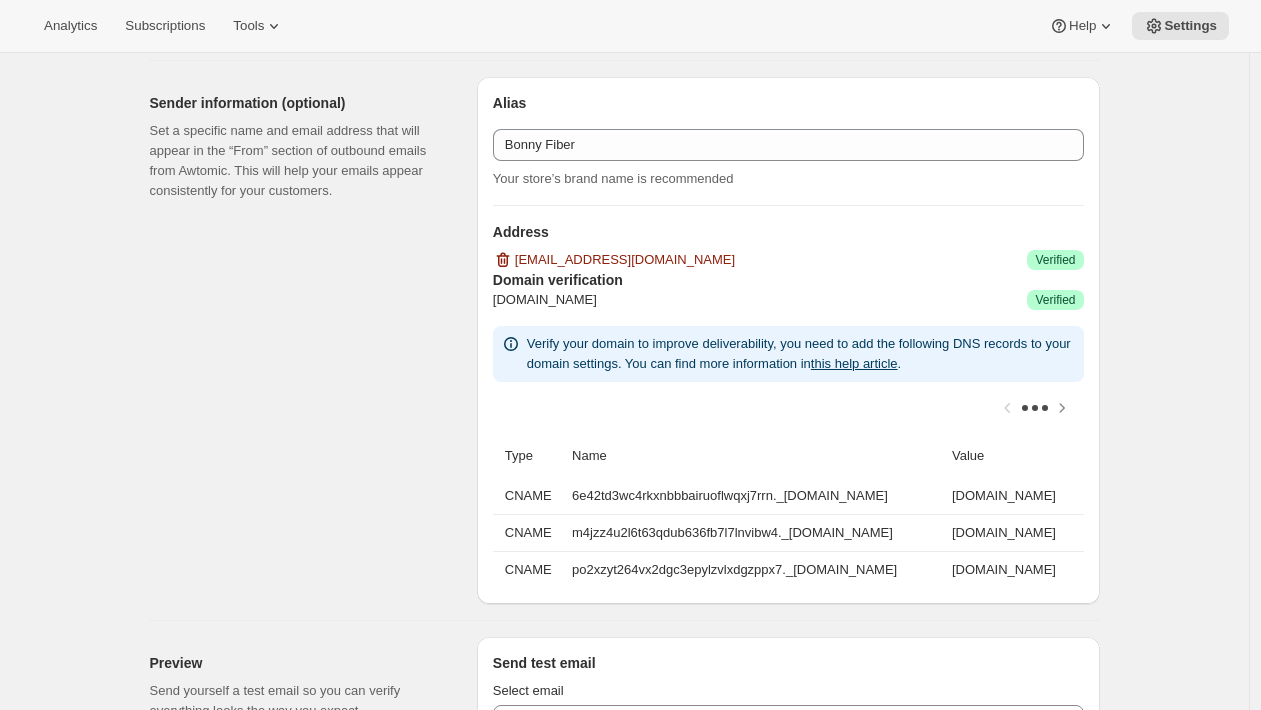 scroll, scrollTop: 1070, scrollLeft: 0, axis: vertical 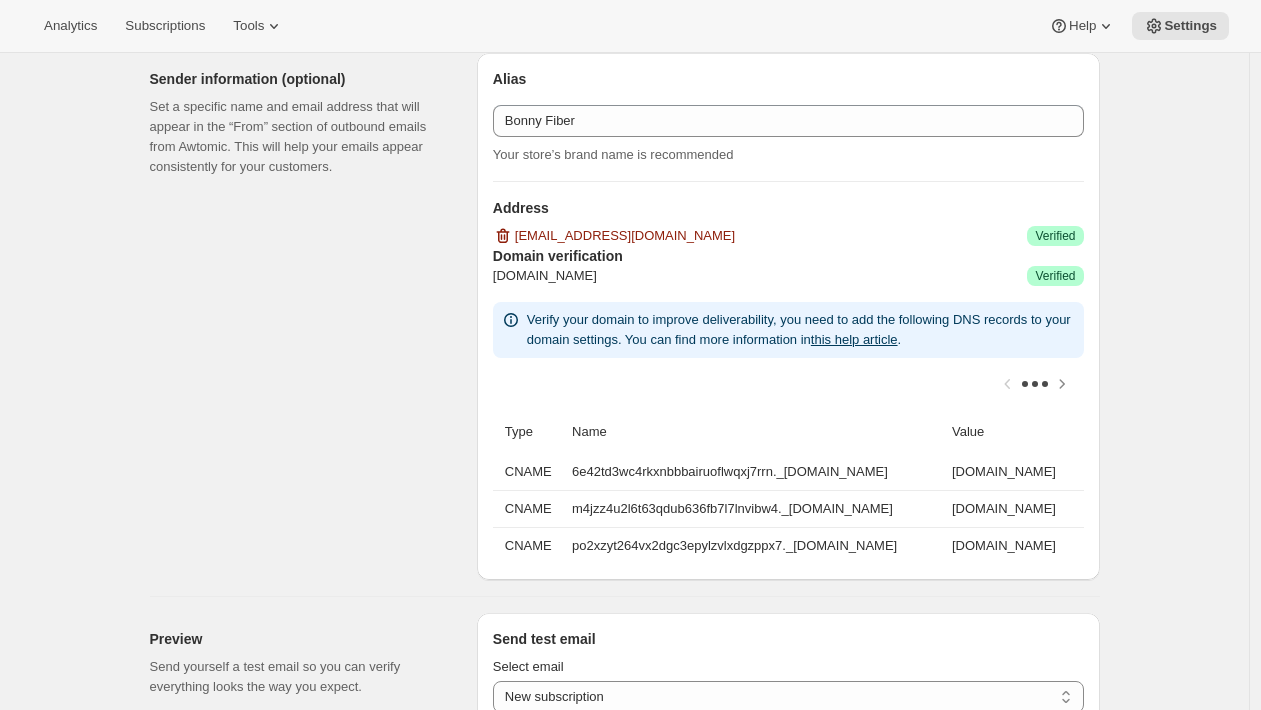 click on "Sender information (optional) Set a specific name and email address that will appear in the “From” section of outbound emails from Awtomic. This will help your emails appear consistently for your customers." at bounding box center [305, 316] 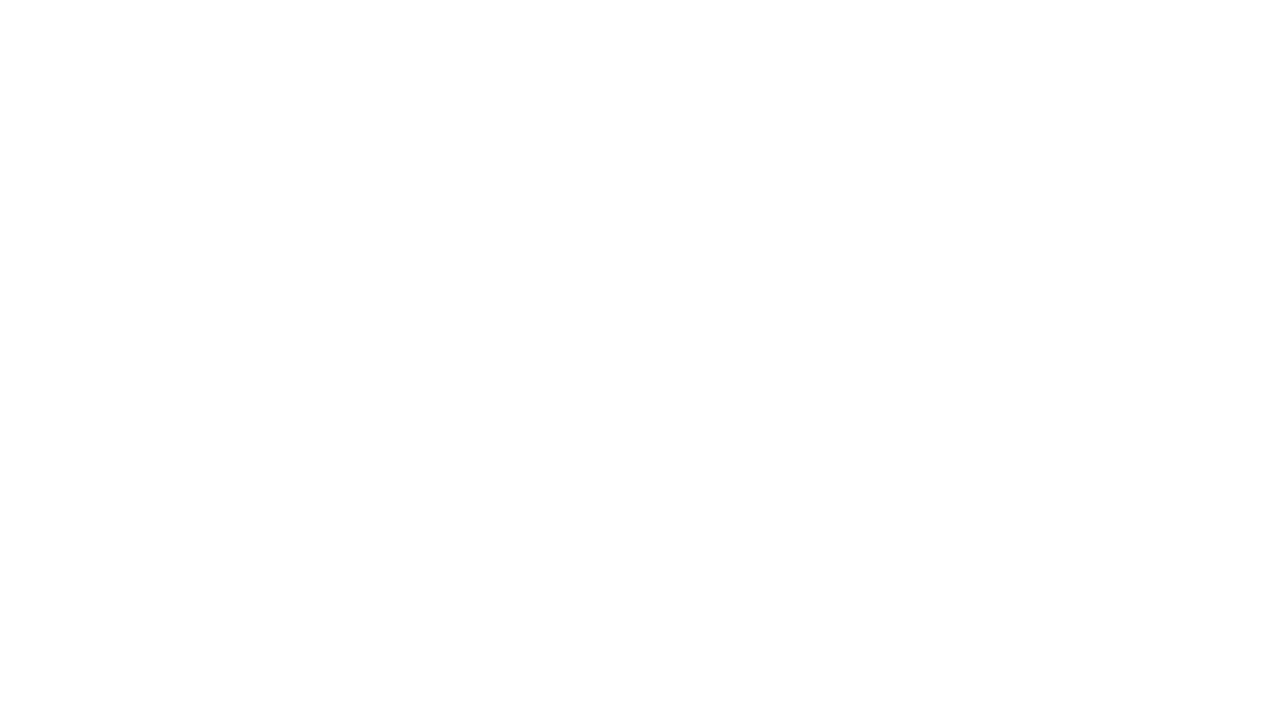 scroll, scrollTop: 0, scrollLeft: 0, axis: both 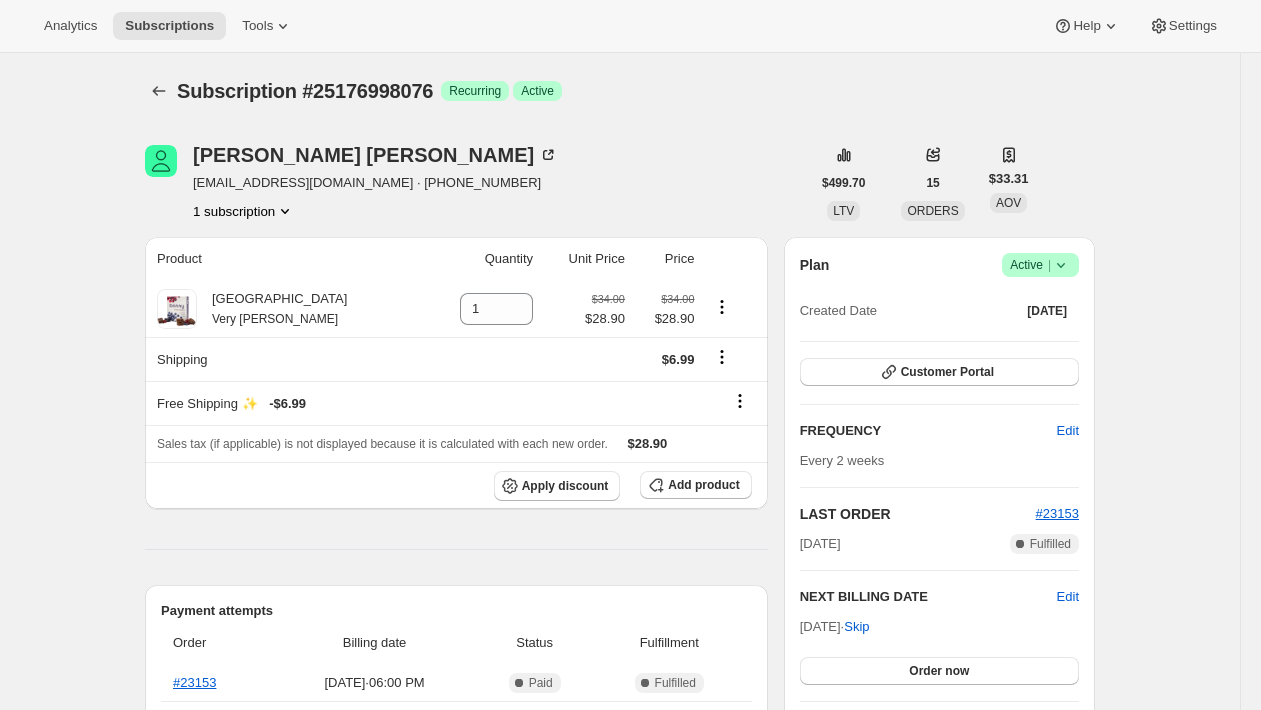 click on "vpneill@gmail.com · +16622361667" at bounding box center (375, 183) 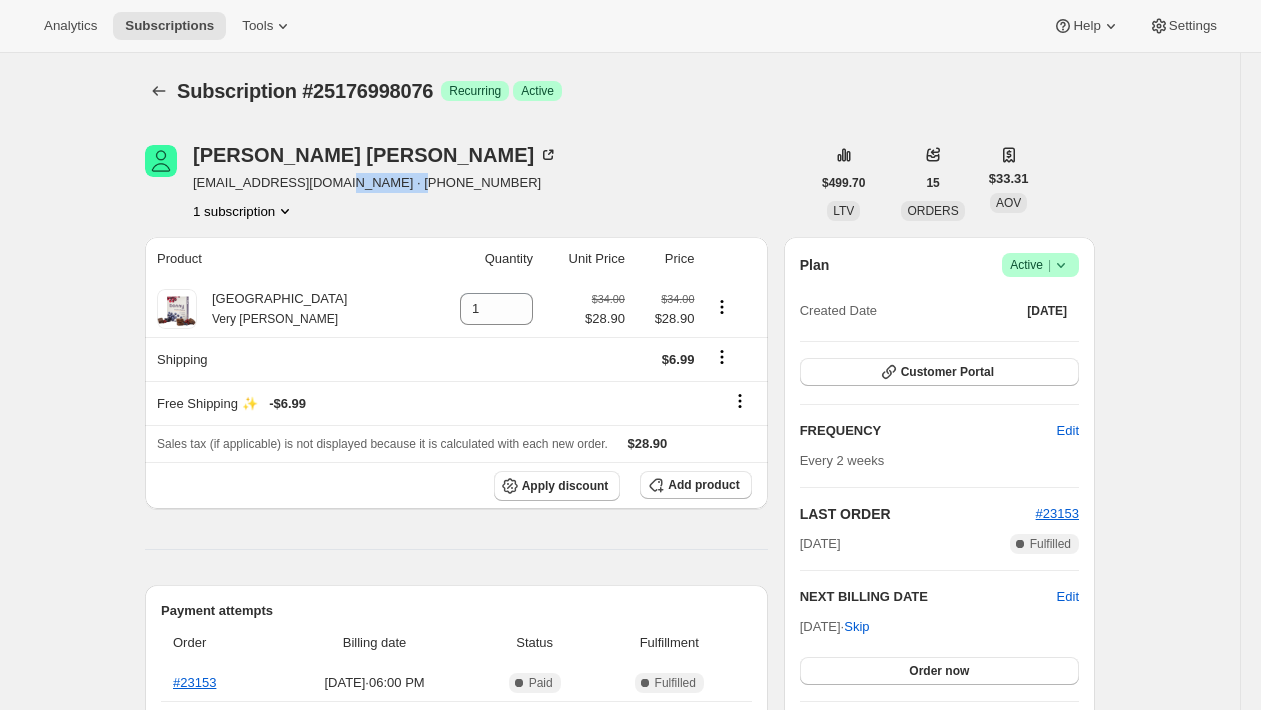 click on "vpneill@gmail.com · +16622361667" at bounding box center (375, 183) 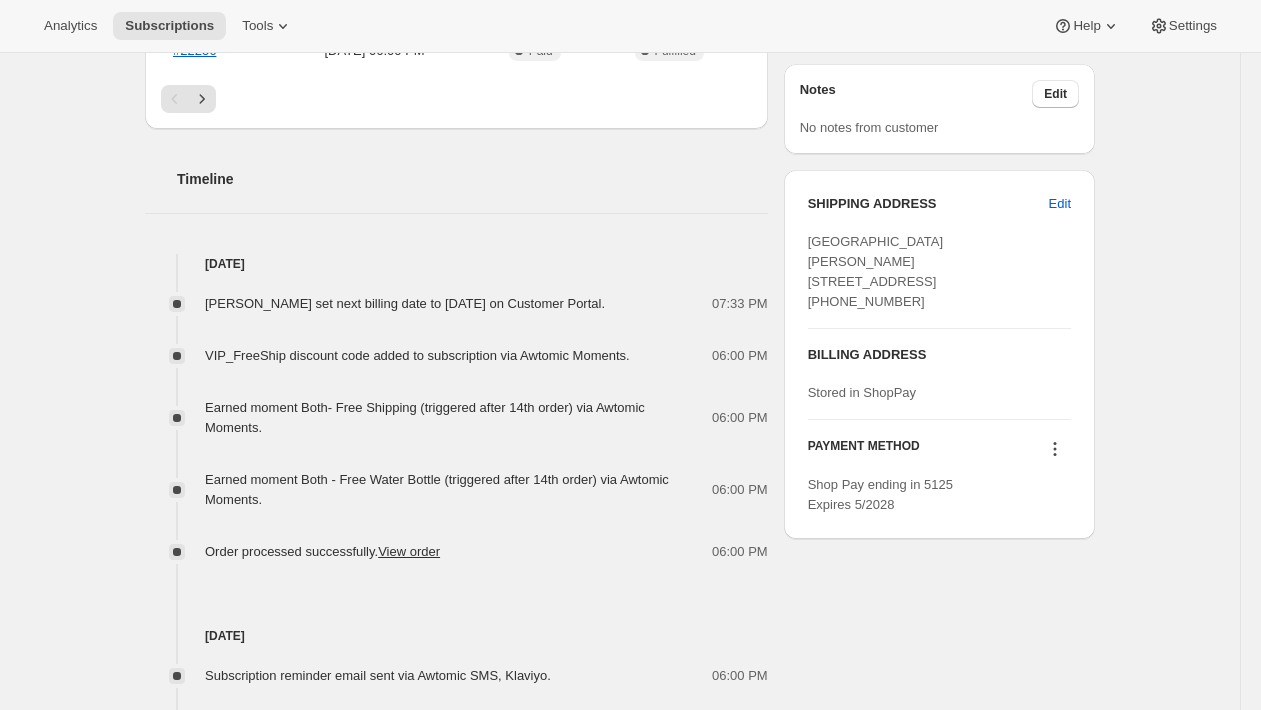 scroll, scrollTop: 710, scrollLeft: 0, axis: vertical 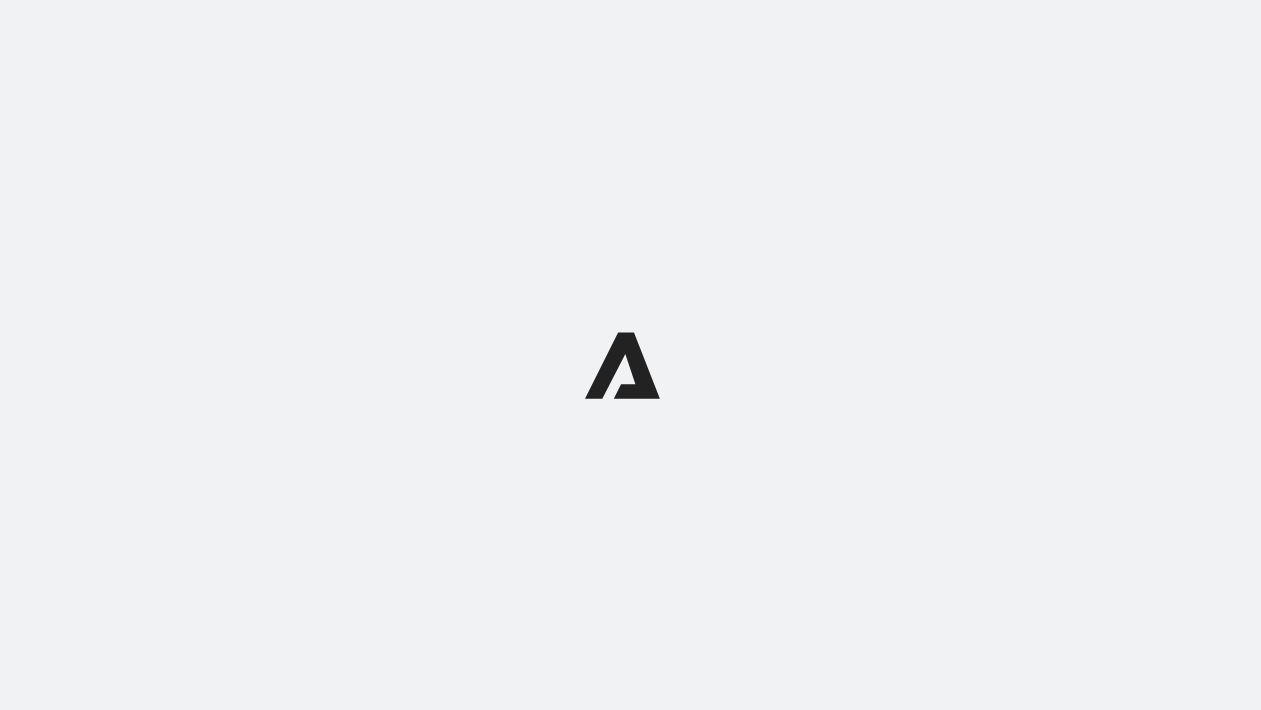 select on "subscriptionMessage" 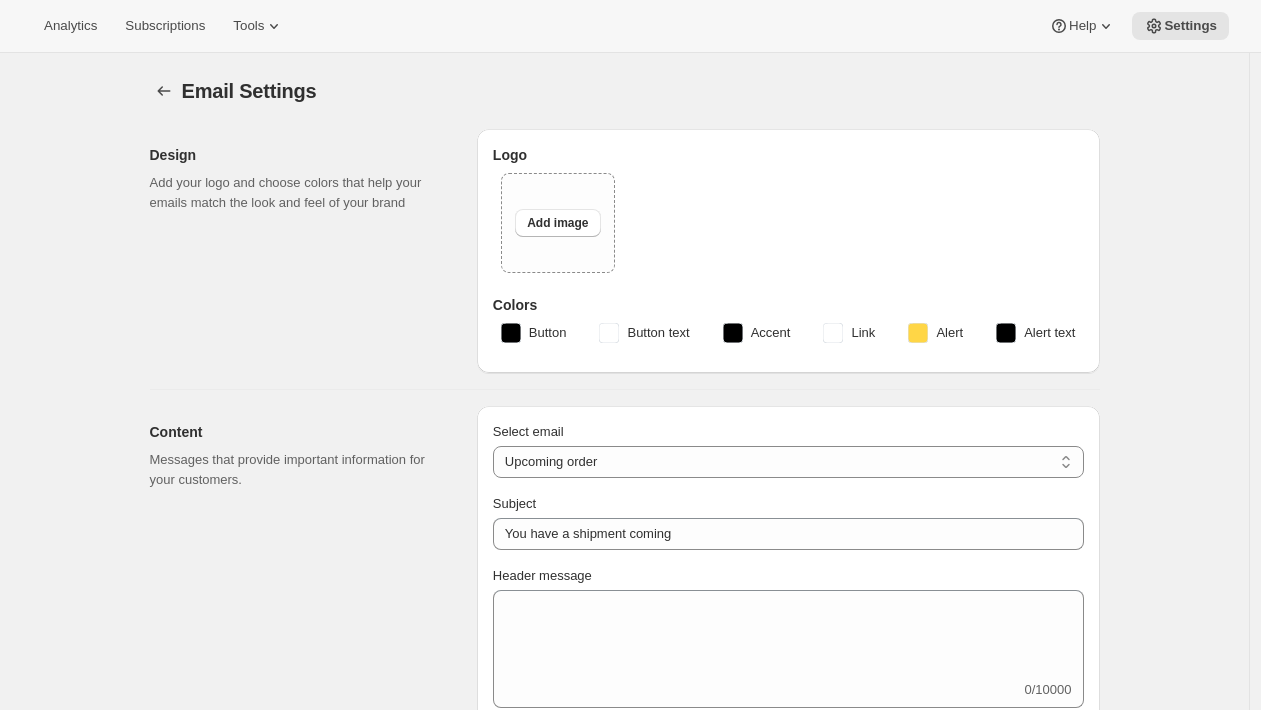type on "⚠️ Upcoming Bonny Order!" 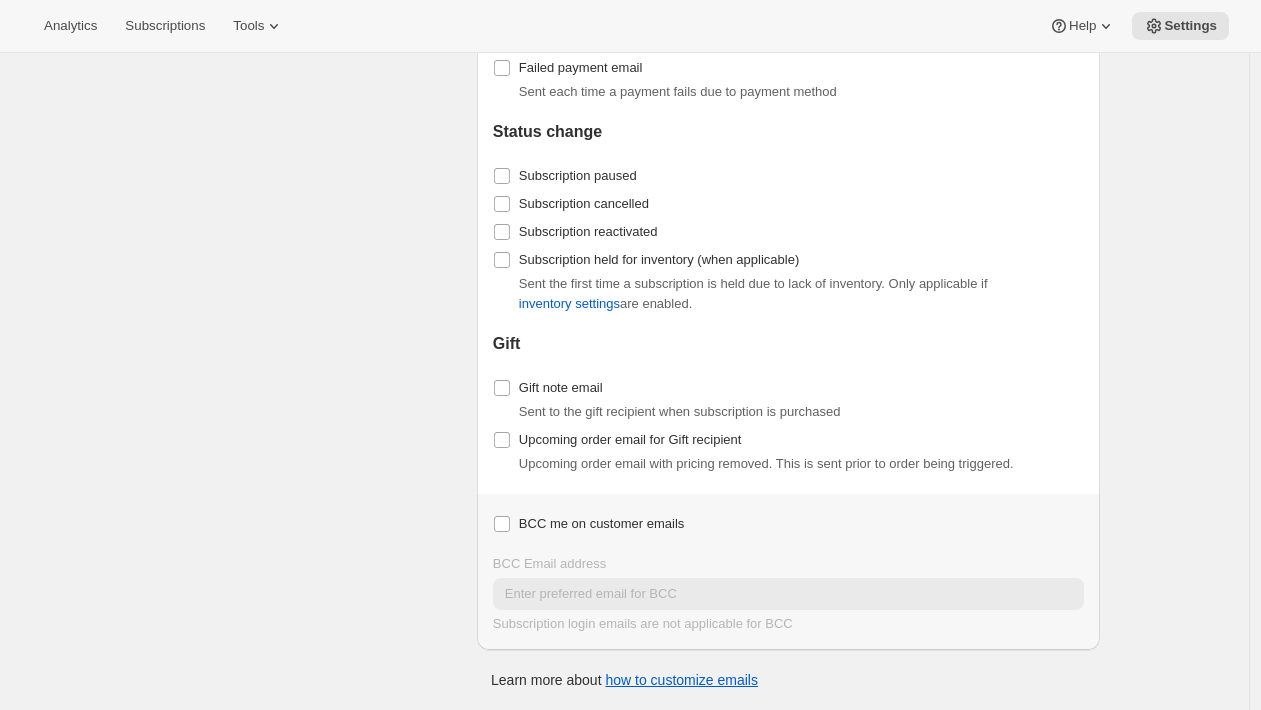 scroll, scrollTop: 2187, scrollLeft: 0, axis: vertical 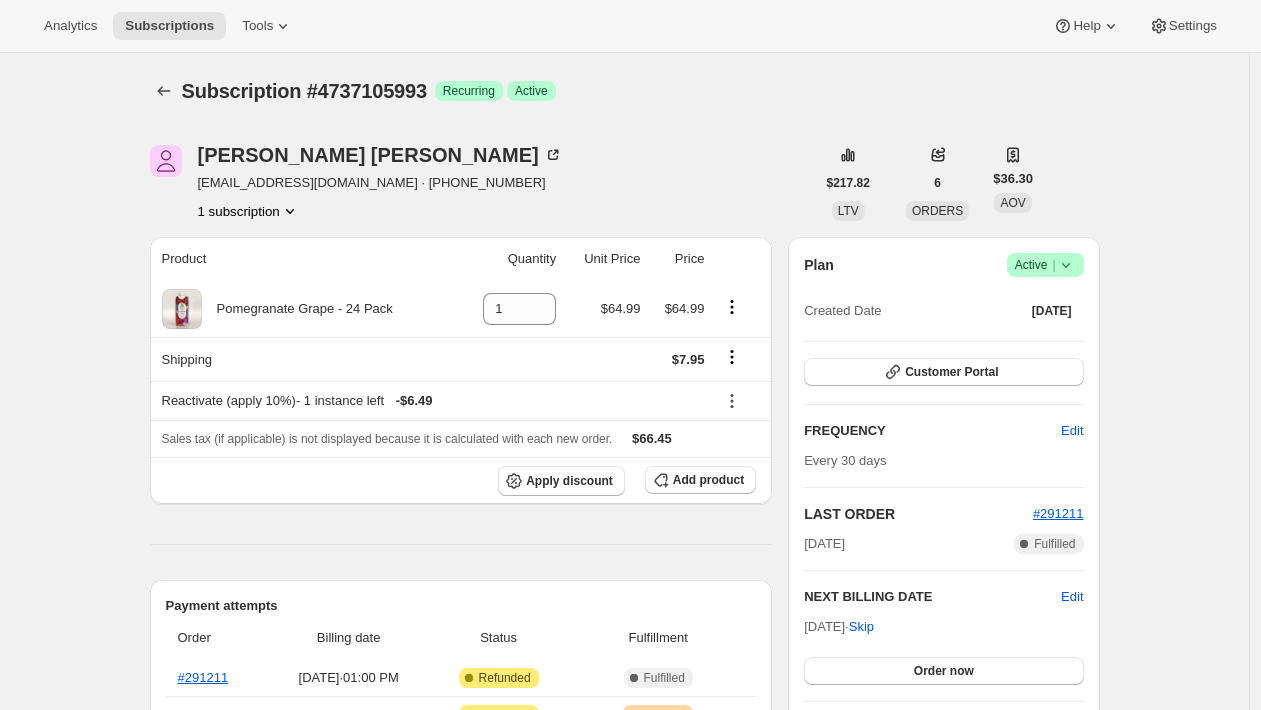 click on "[EMAIL_ADDRESS][DOMAIN_NAME] · [PHONE_NUMBER]" at bounding box center (380, 183) 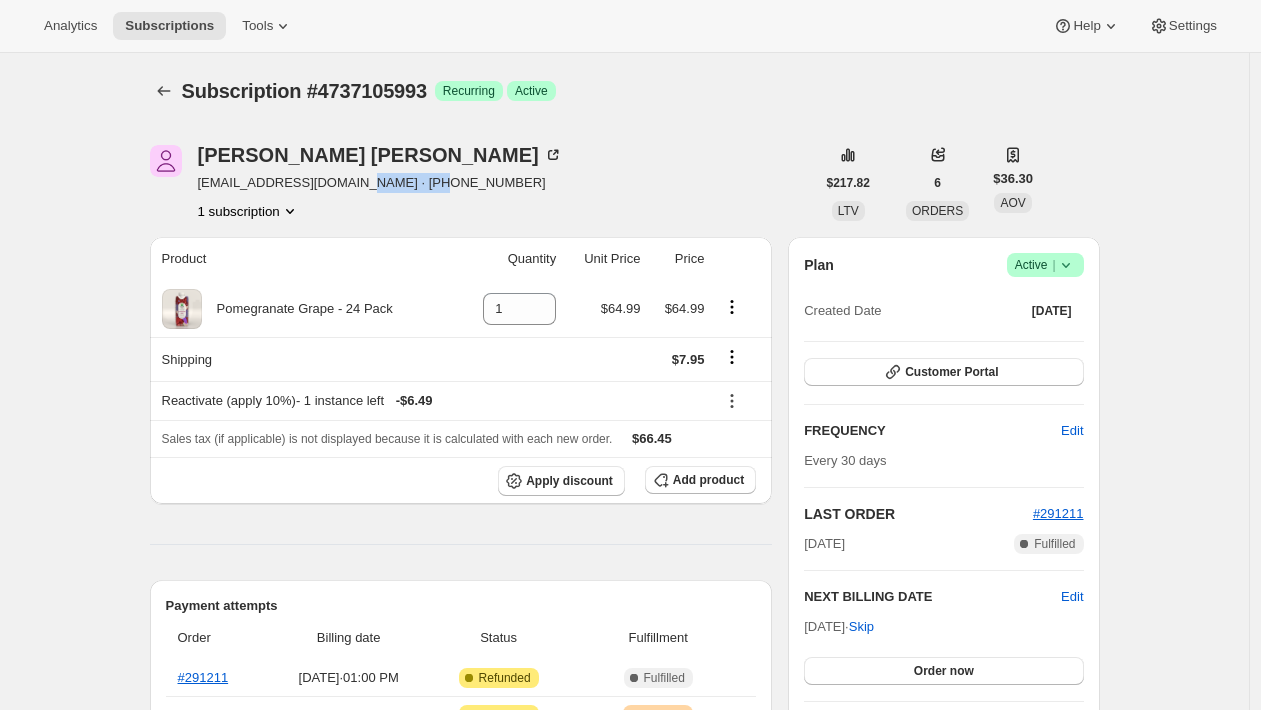 click on "[EMAIL_ADDRESS][DOMAIN_NAME] · [PHONE_NUMBER]" at bounding box center [380, 183] 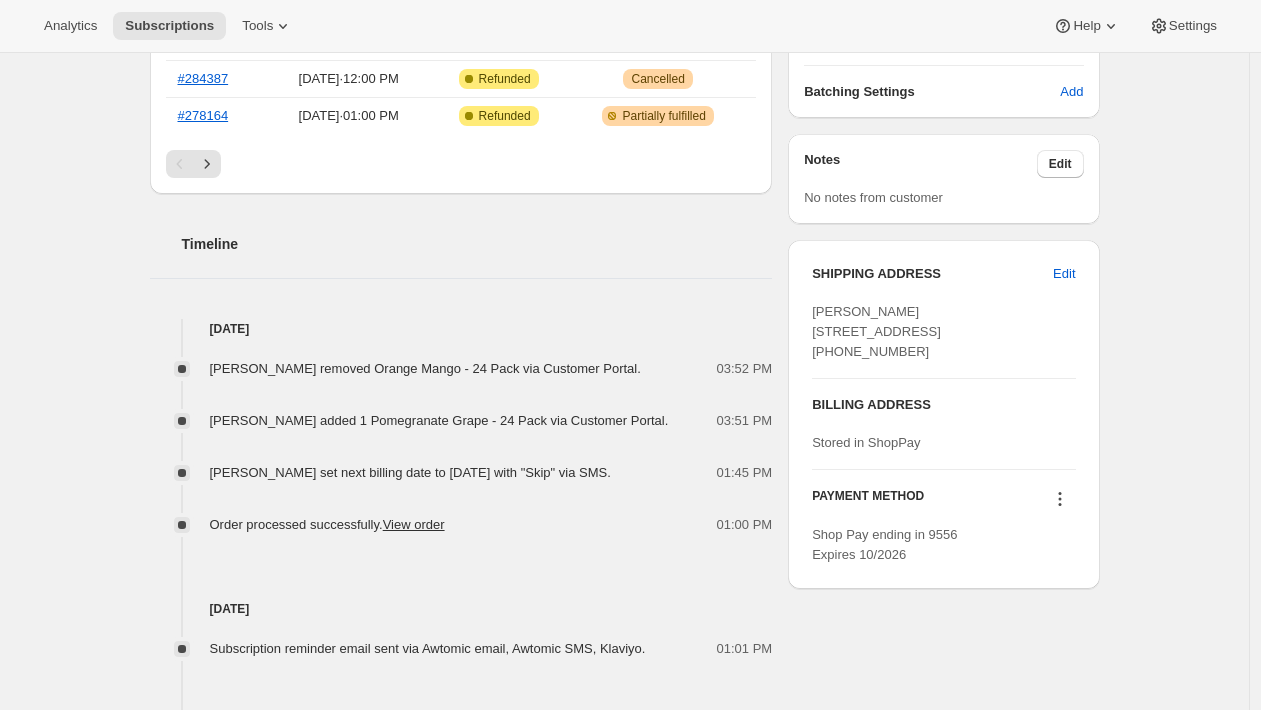 scroll, scrollTop: 644, scrollLeft: 0, axis: vertical 